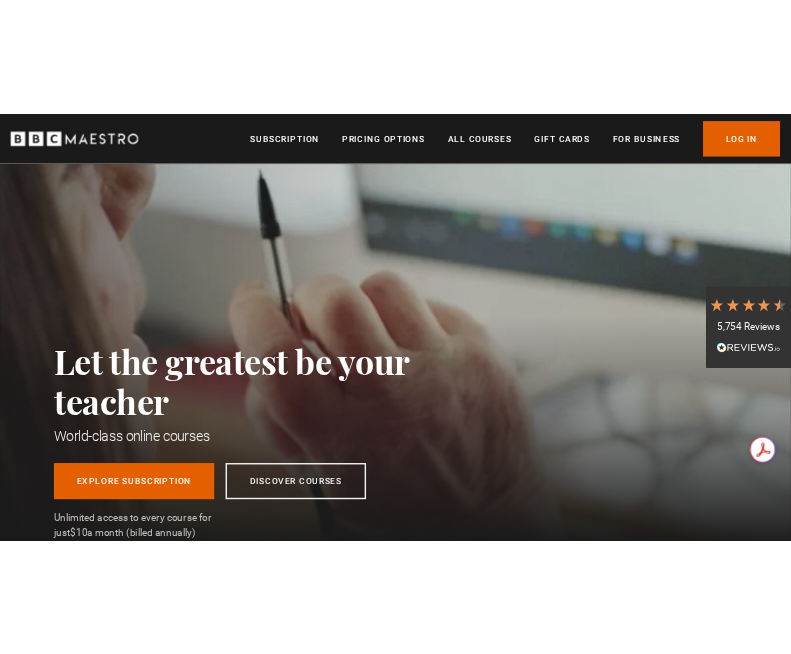 scroll, scrollTop: 0, scrollLeft: 0, axis: both 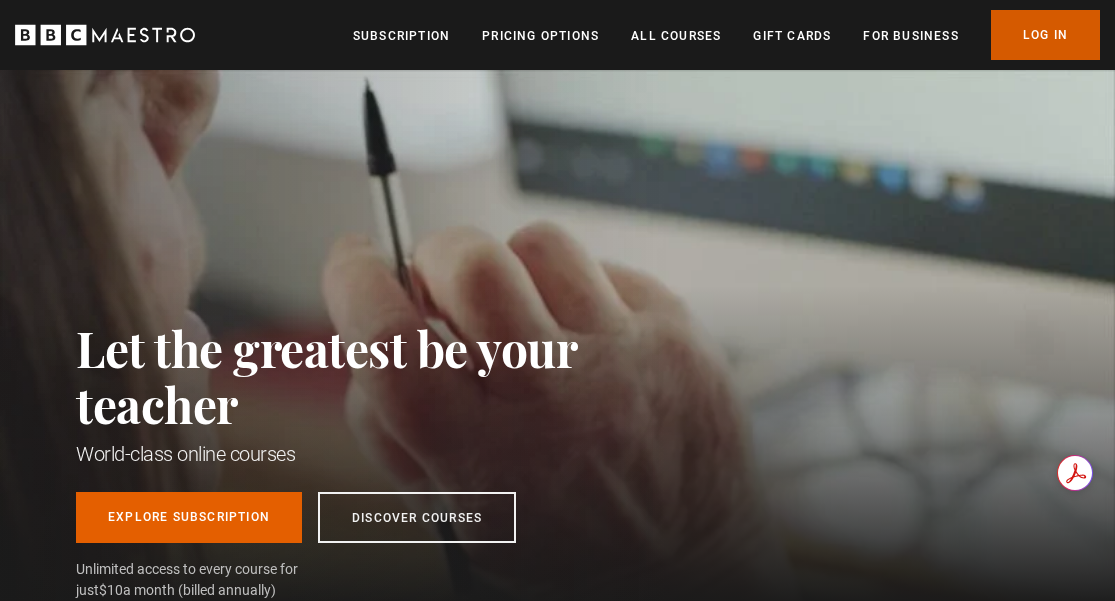 click on "Menu
Close
Subscription
Pricing Options
All Courses
Gift Cards
For business
Already have an account?
Log In" at bounding box center [557, 35] 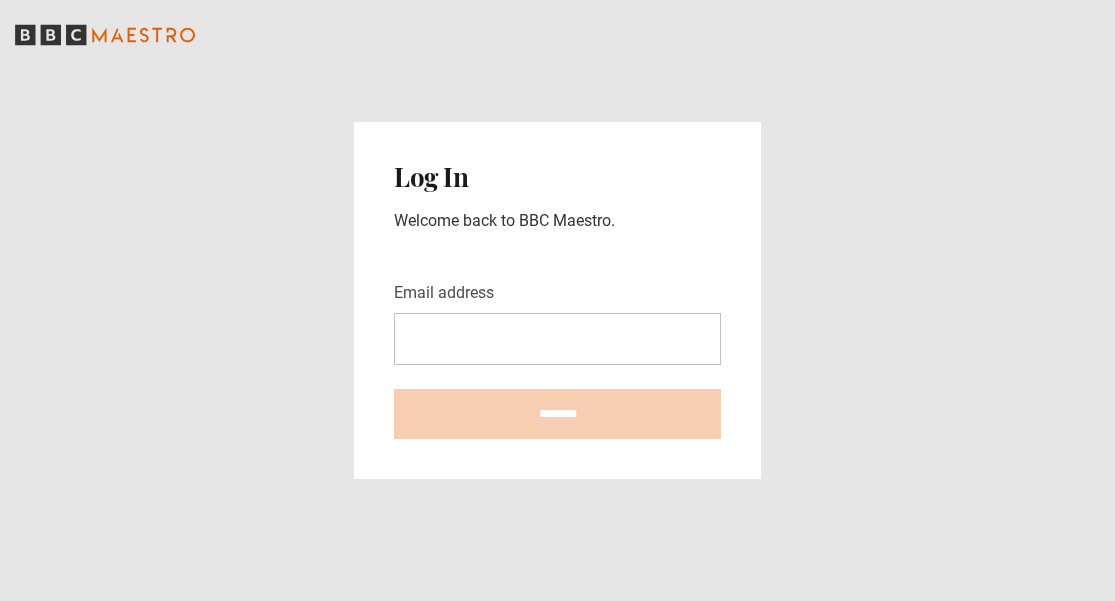 scroll, scrollTop: 0, scrollLeft: 0, axis: both 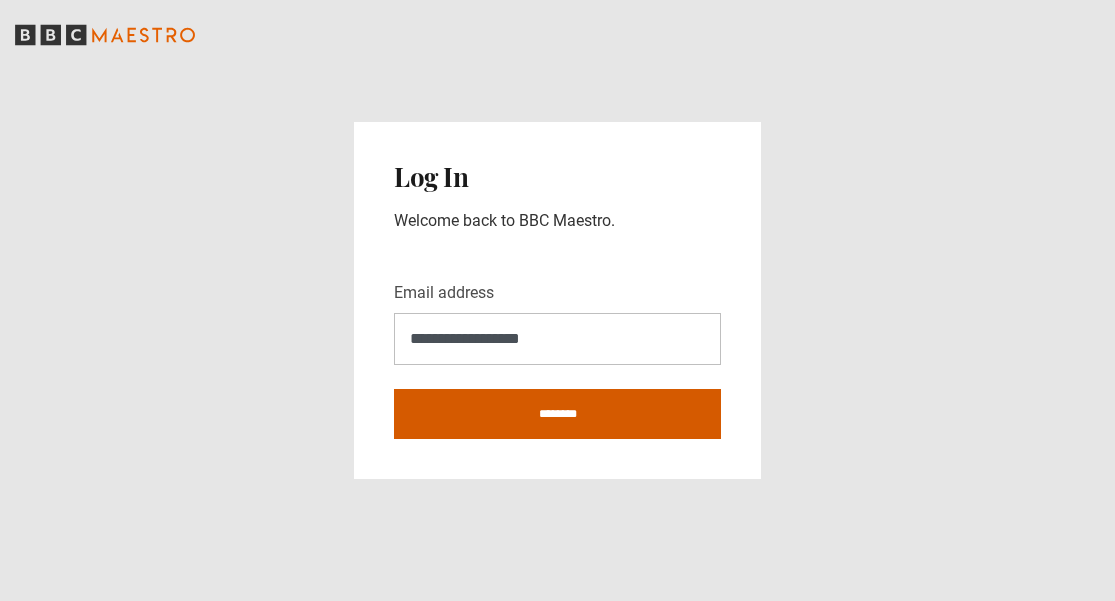 click on "********" at bounding box center [557, 414] 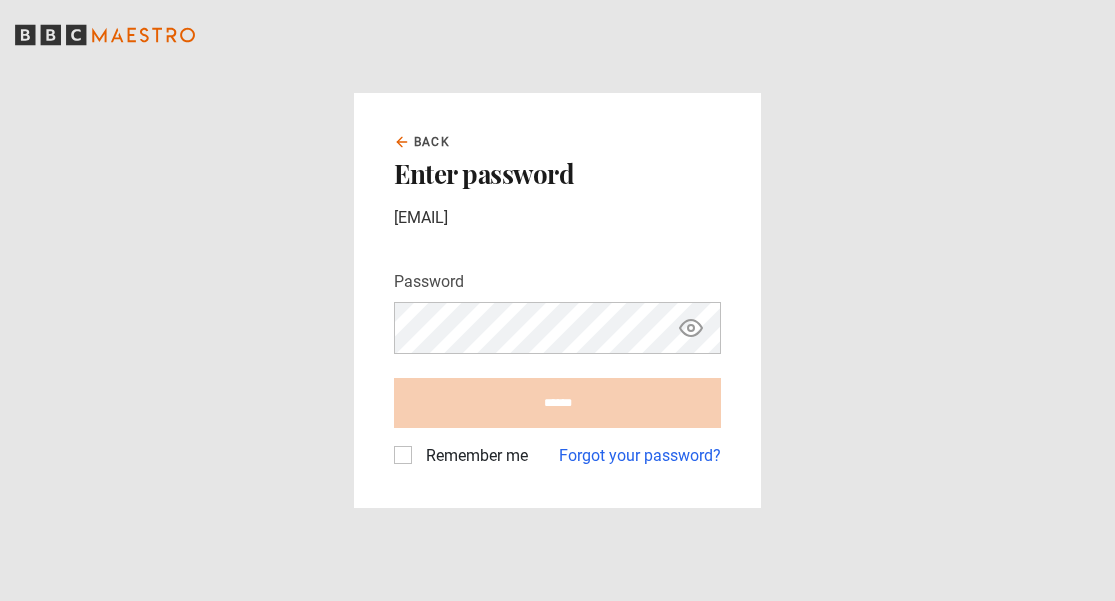 scroll, scrollTop: 0, scrollLeft: 0, axis: both 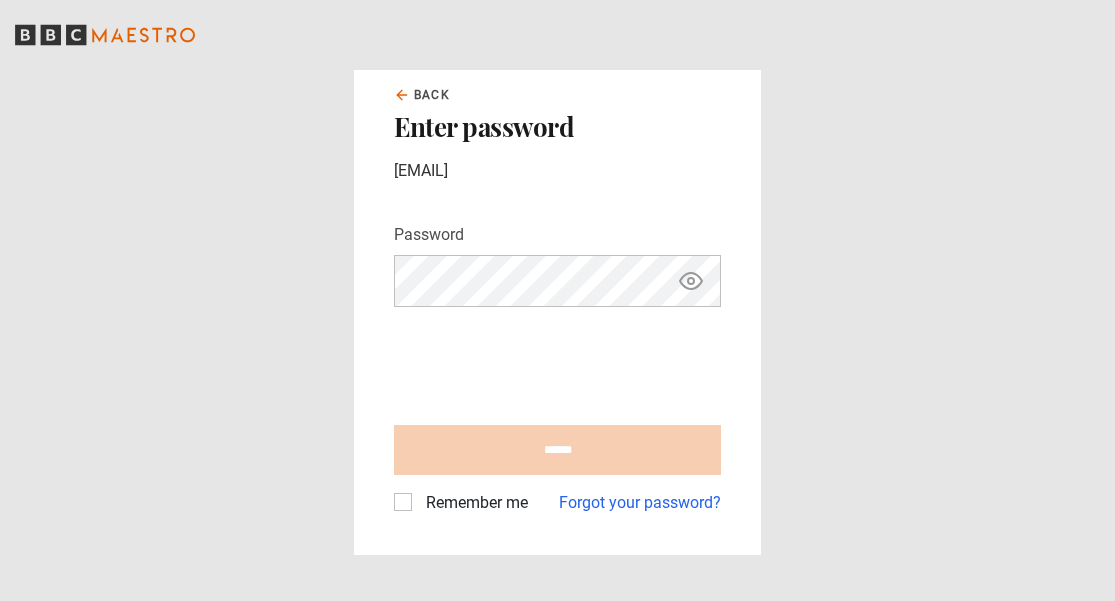click on "Password
Your password is hidden
******
Remember me
Forgot your password?" at bounding box center [557, 369] 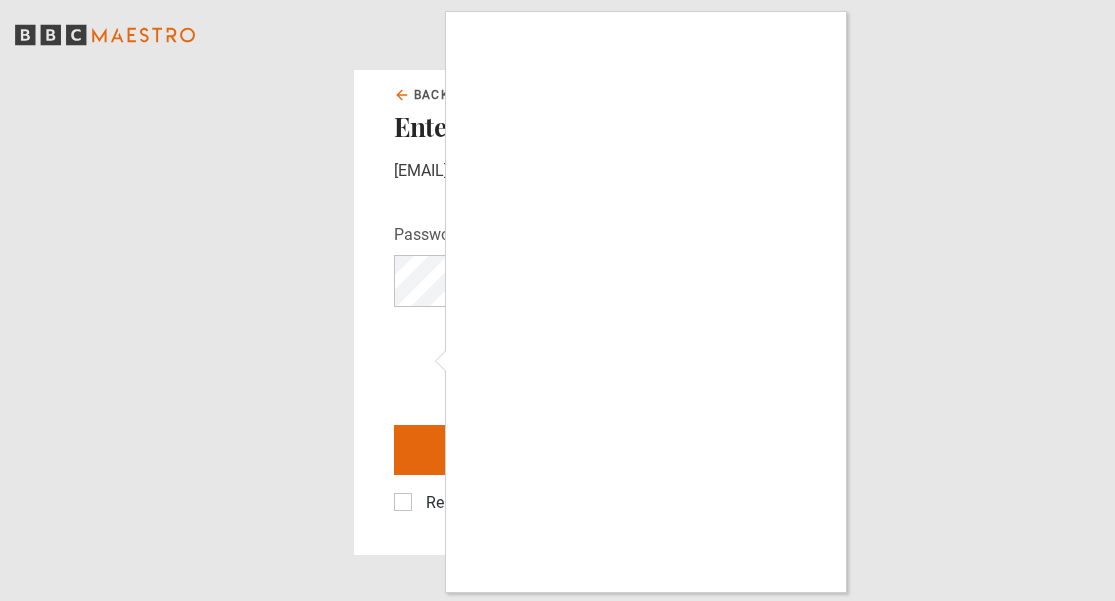 click at bounding box center [557, 300] 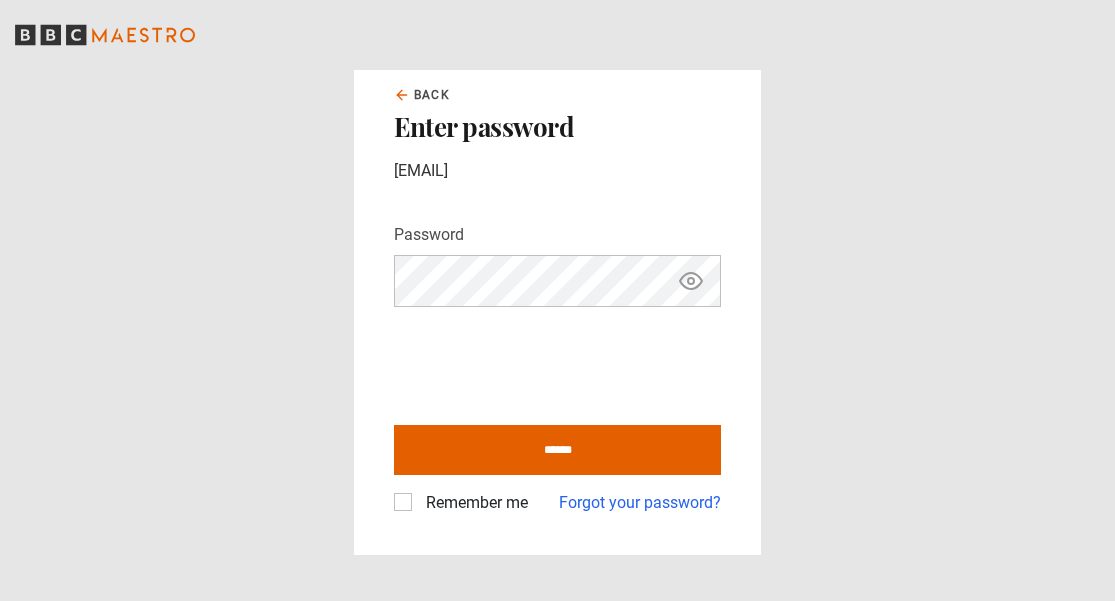 click on "Remember me" at bounding box center [473, 503] 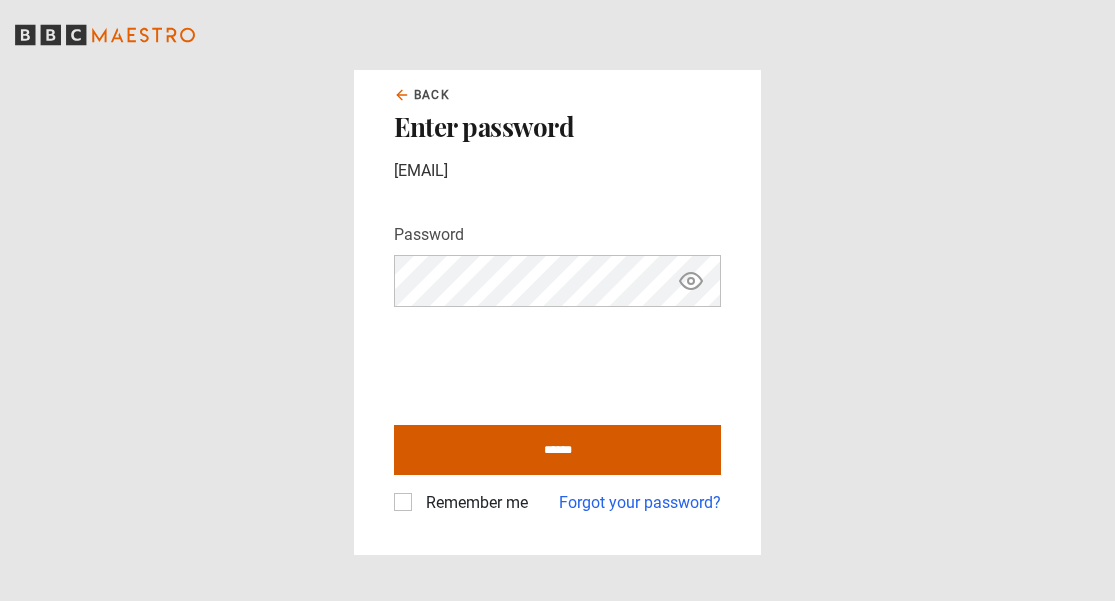 click on "******" at bounding box center [557, 450] 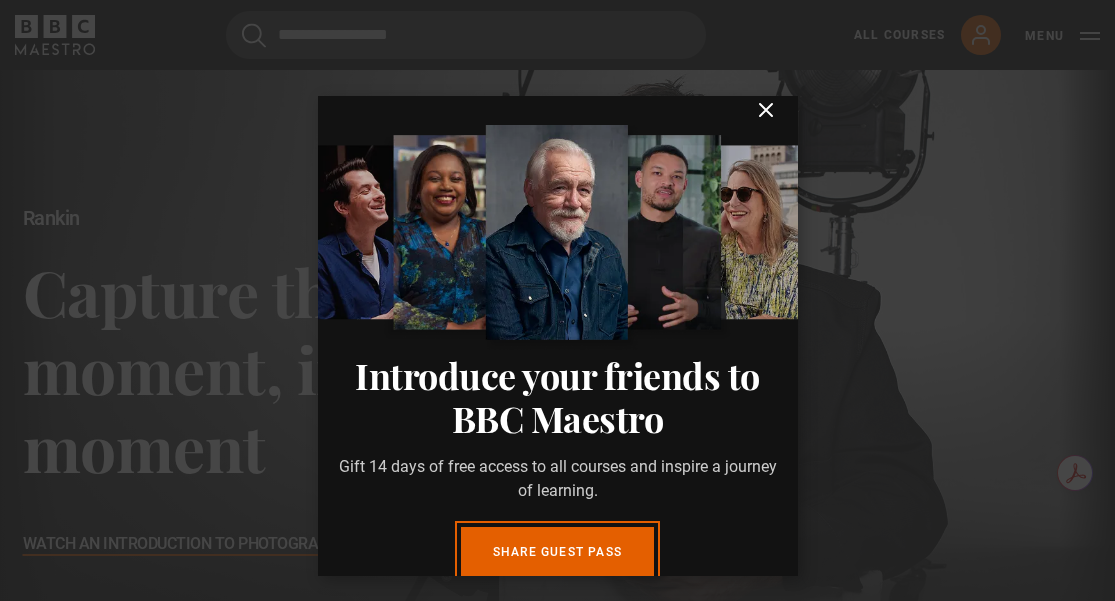 scroll, scrollTop: 0, scrollLeft: 0, axis: both 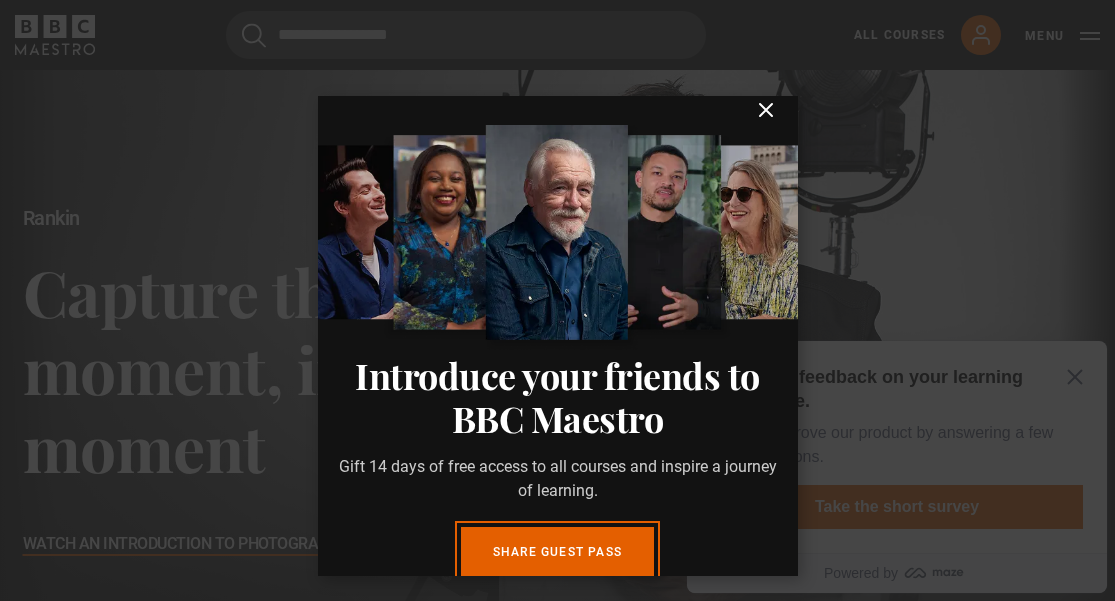 click 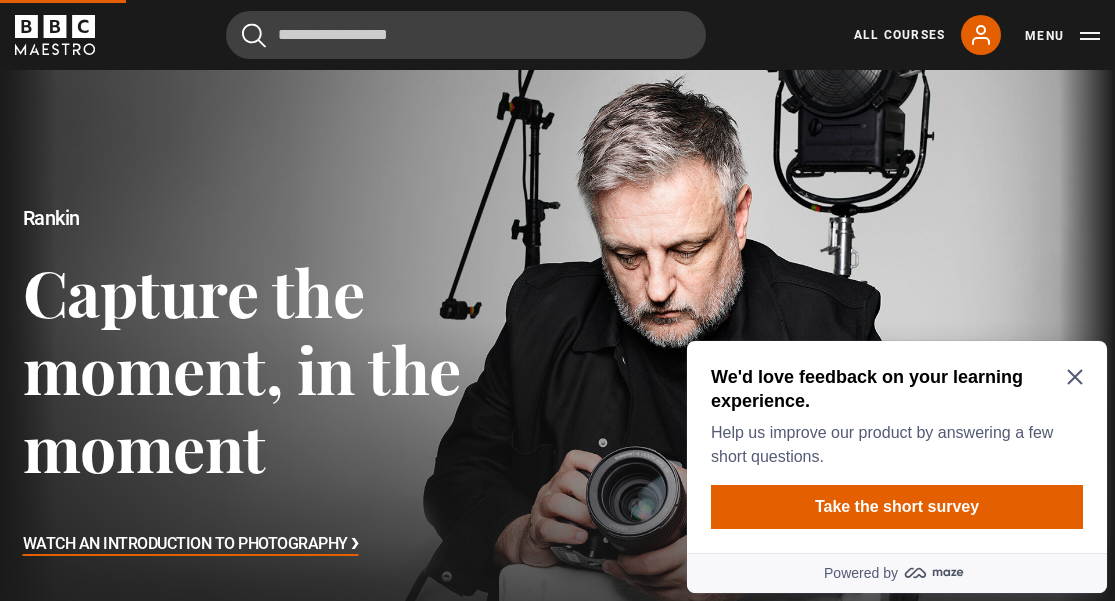 click 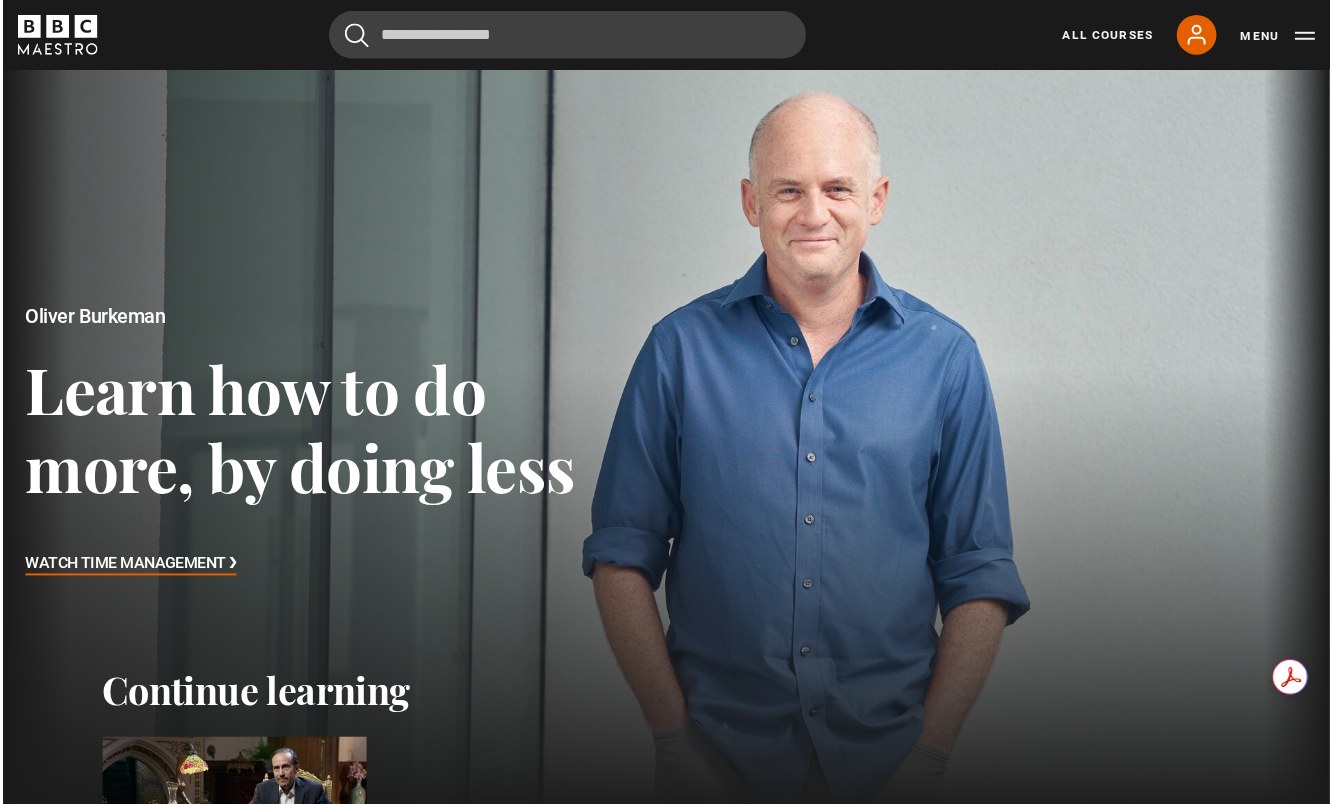 scroll, scrollTop: 1, scrollLeft: 0, axis: vertical 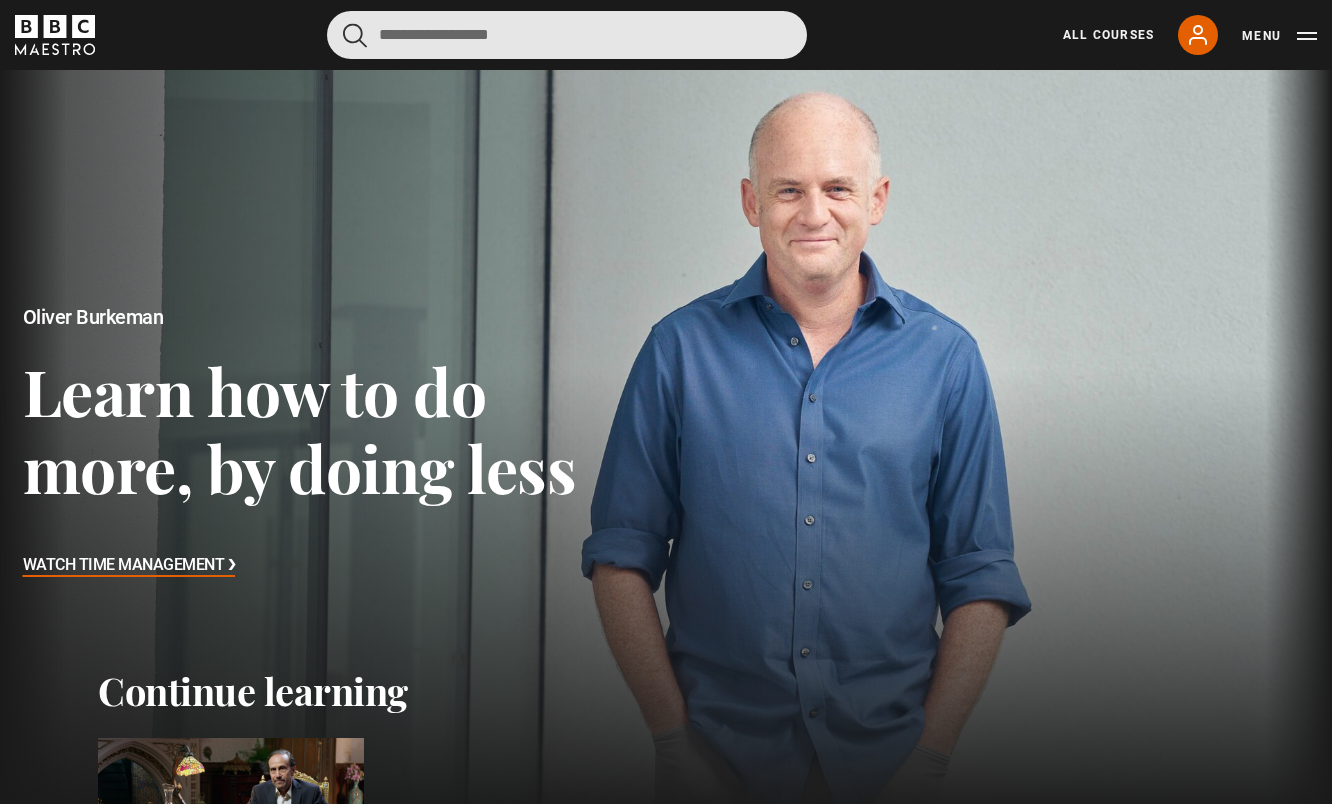 click at bounding box center [567, 35] 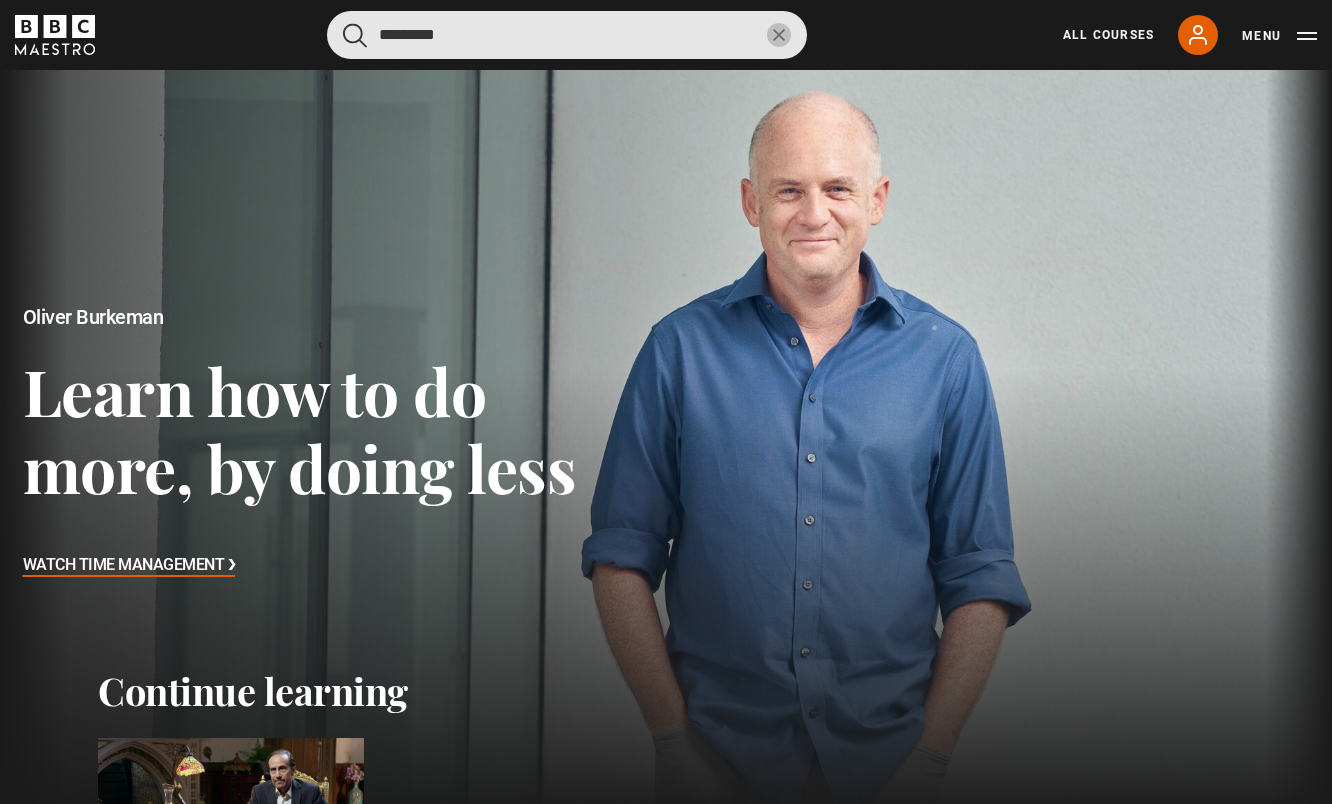 type on "*********" 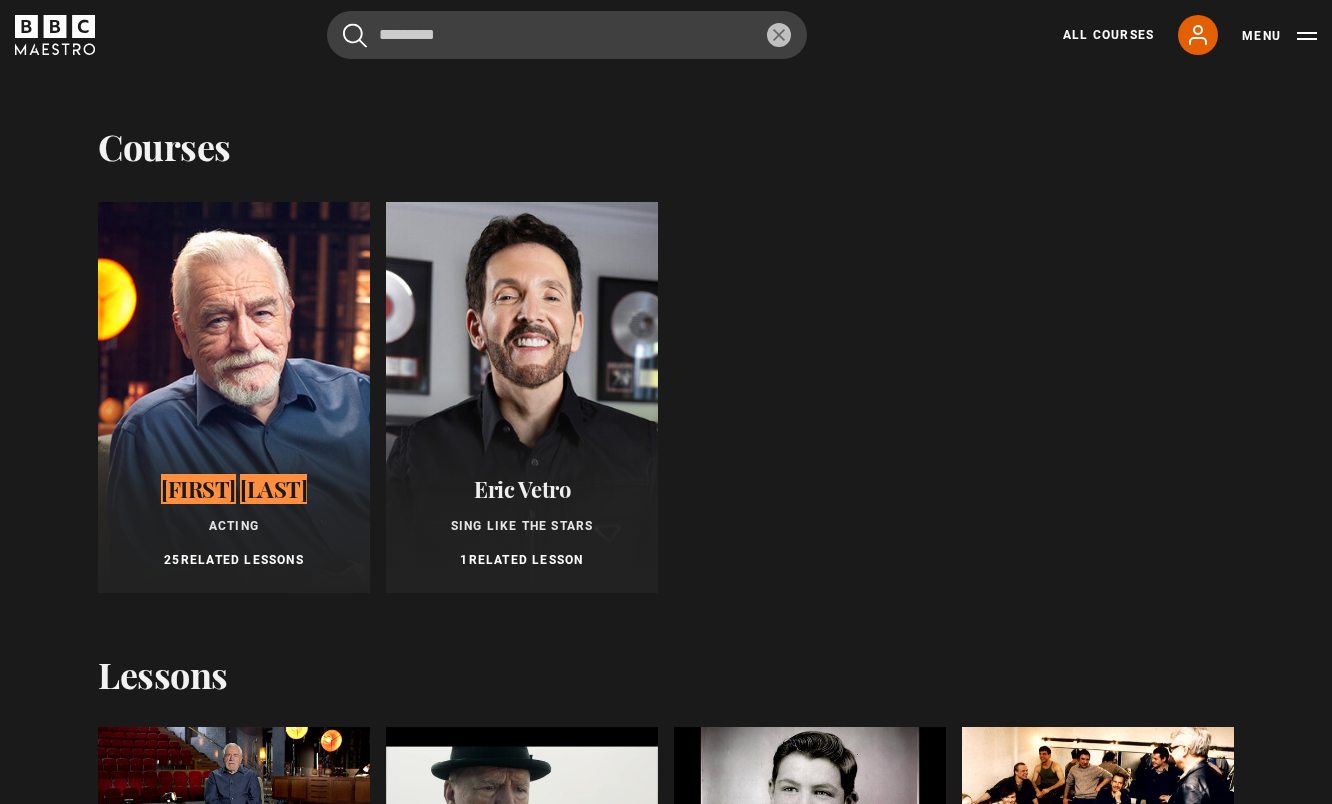 click at bounding box center (234, 397) 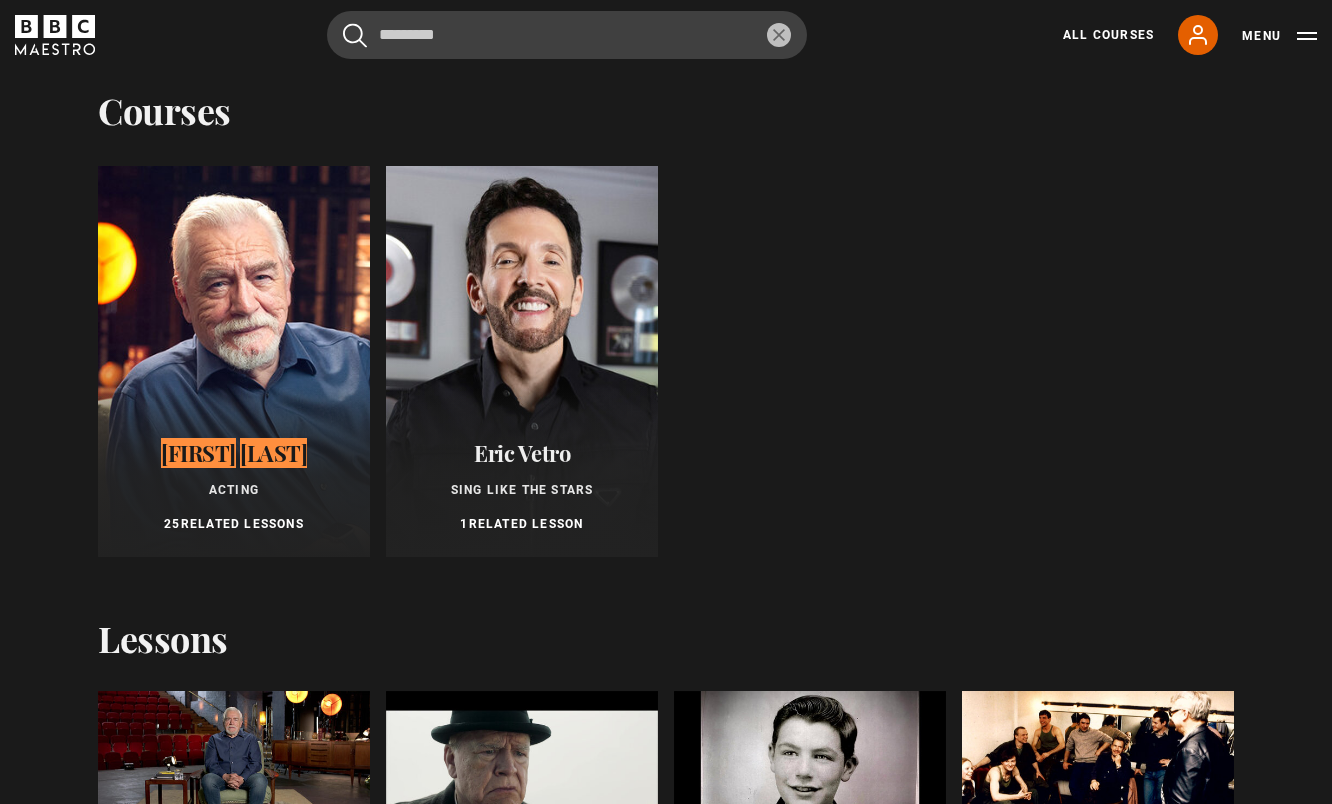 scroll, scrollTop: 96, scrollLeft: 0, axis: vertical 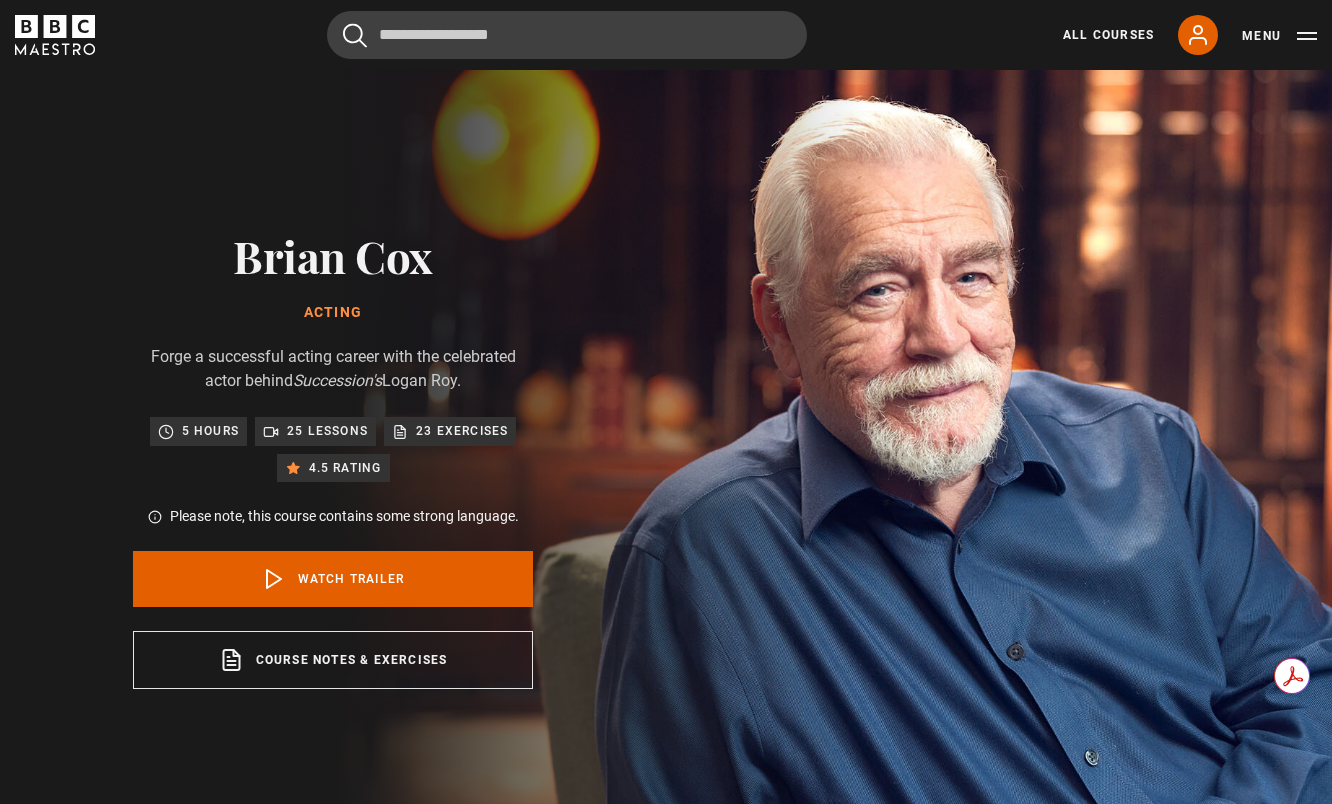 click on "Please note, this course contains some strong language." at bounding box center (344, 516) 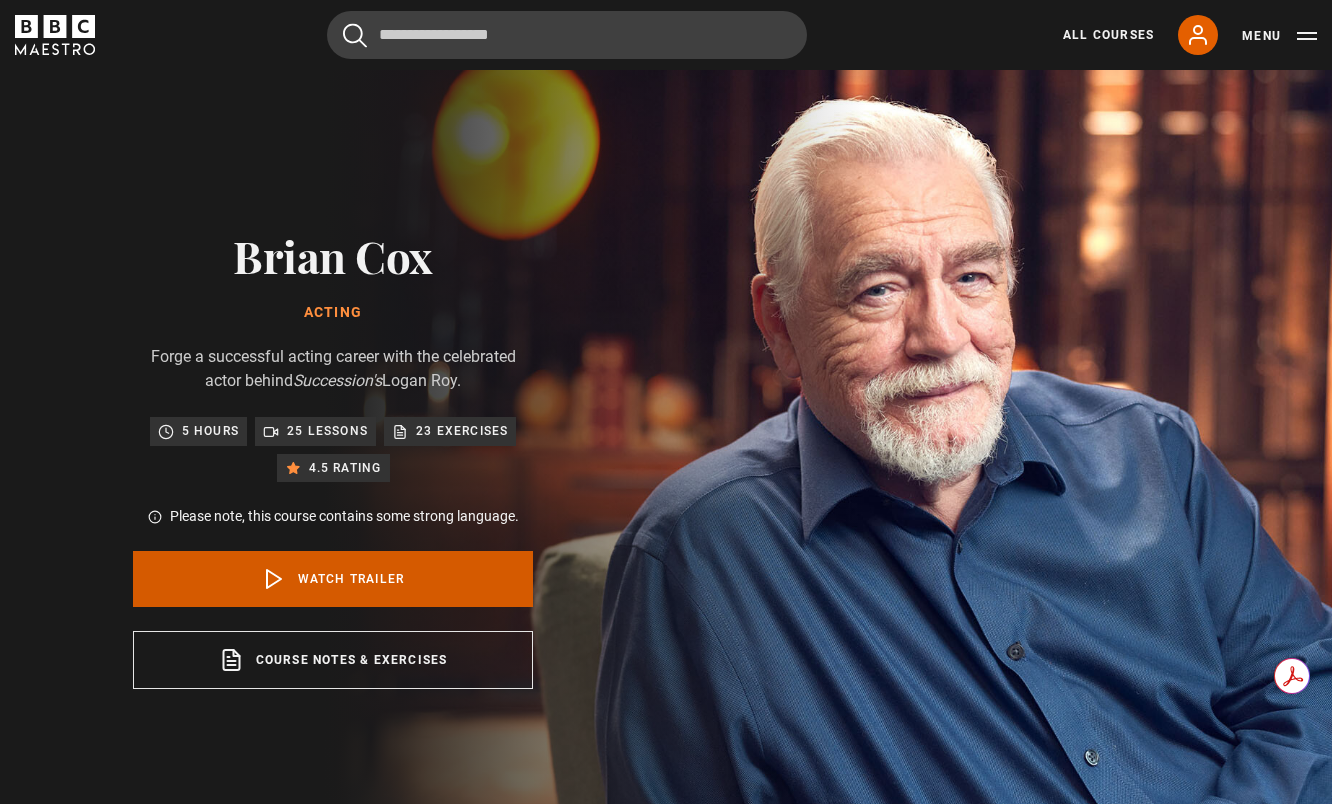 click on "Watch Trailer" at bounding box center [333, 579] 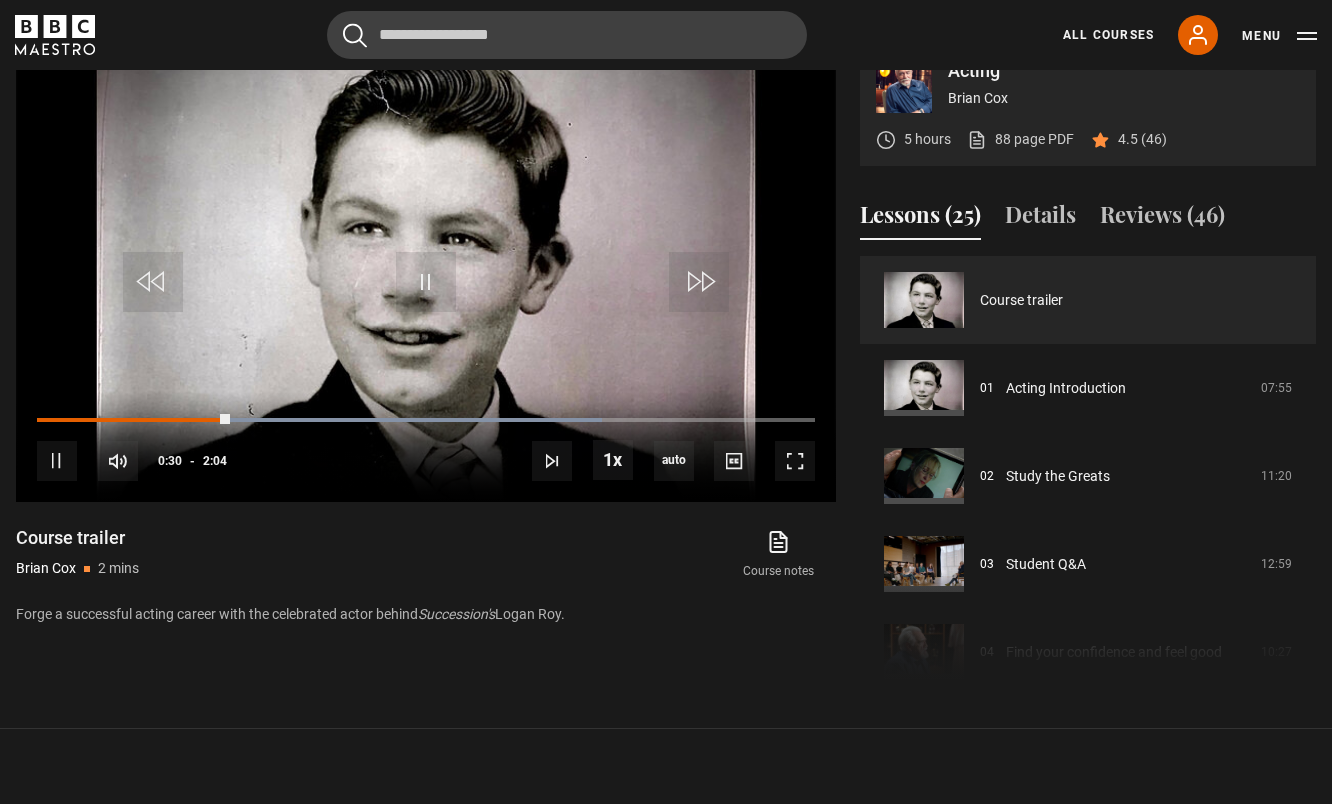 scroll, scrollTop: 864, scrollLeft: 0, axis: vertical 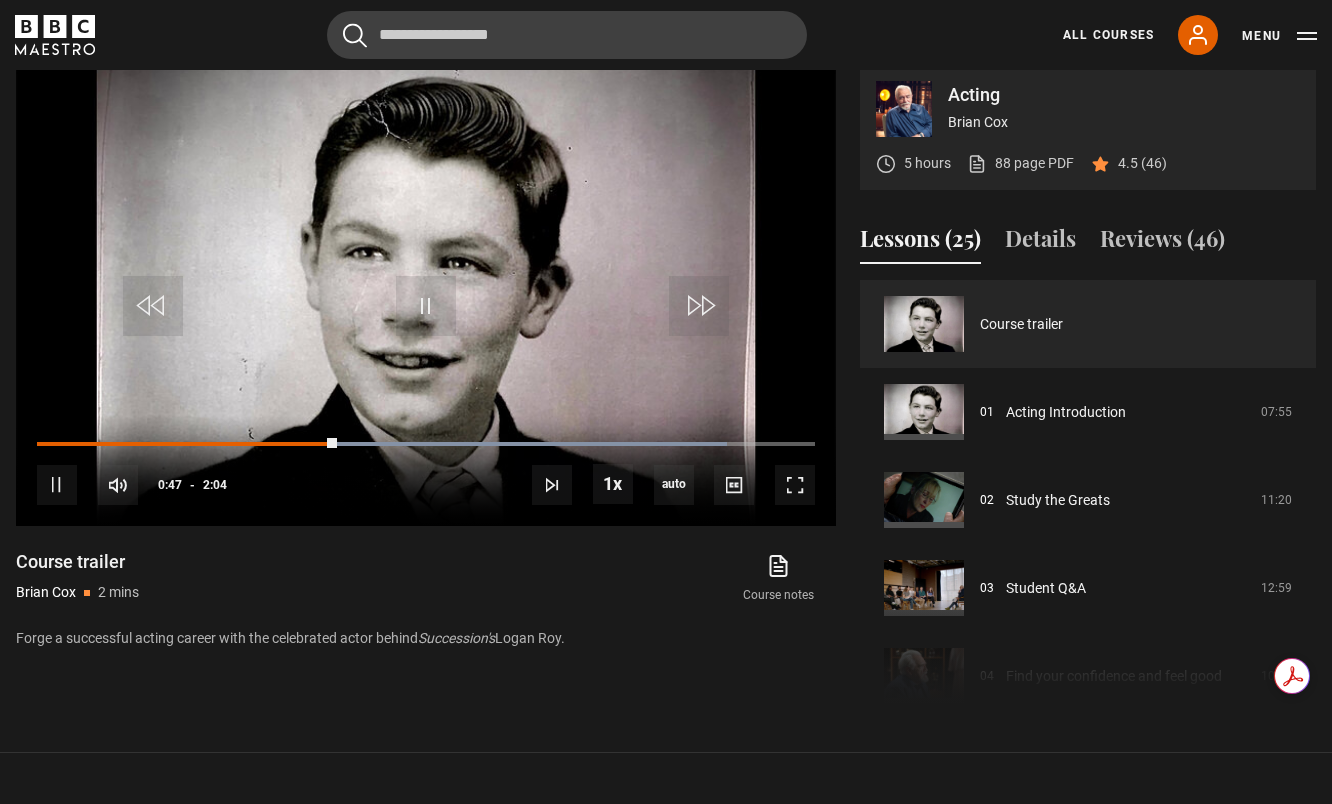 click on "Acting
[NAME]
5 hours
88 page PDF
(opens in new tab)
4.5 (46)
Video Player is loading. Play Video 10s Skip Back 10 seconds Pause 10s Skip Forward 10 seconds Loaded :  88.71% 1:26 0:47 Pause Mute Current Time  0:47 - Duration  2:04 1x Playback Rate 2x 1.5x 1x , selected 0.5x auto Quality 360p 720p 1080p 2160p Auto , selected Captions captions off , selected English  Captions This is a modal window.
Lesson Completed
Up next
Acting Introduction
Cancel" at bounding box center [666, 388] 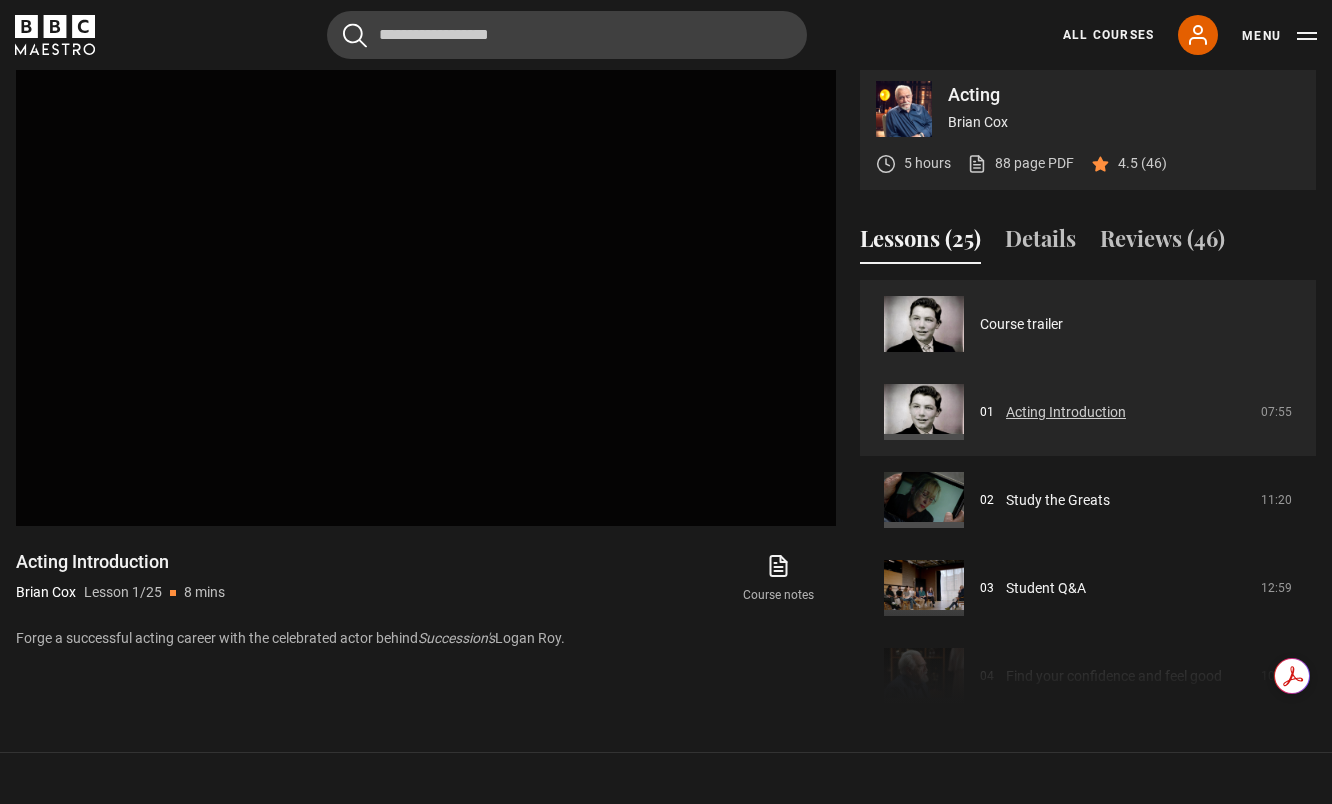 click on "Acting Introduction" at bounding box center [1066, 412] 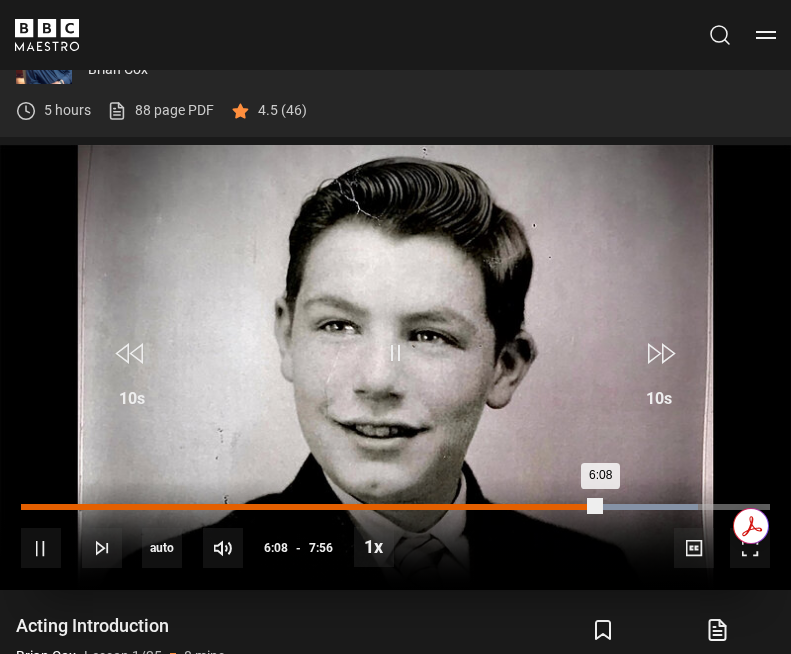 scroll, scrollTop: 685, scrollLeft: 0, axis: vertical 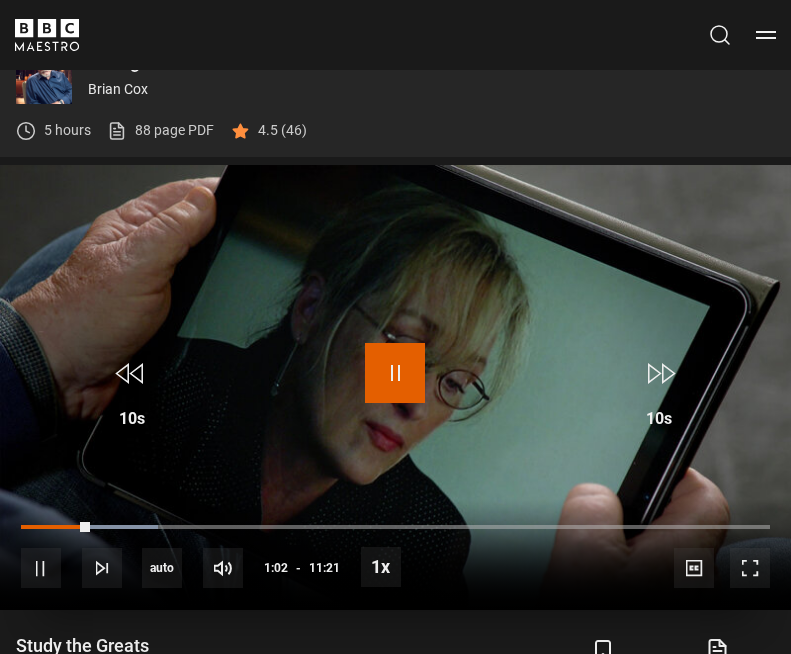click at bounding box center (395, 373) 